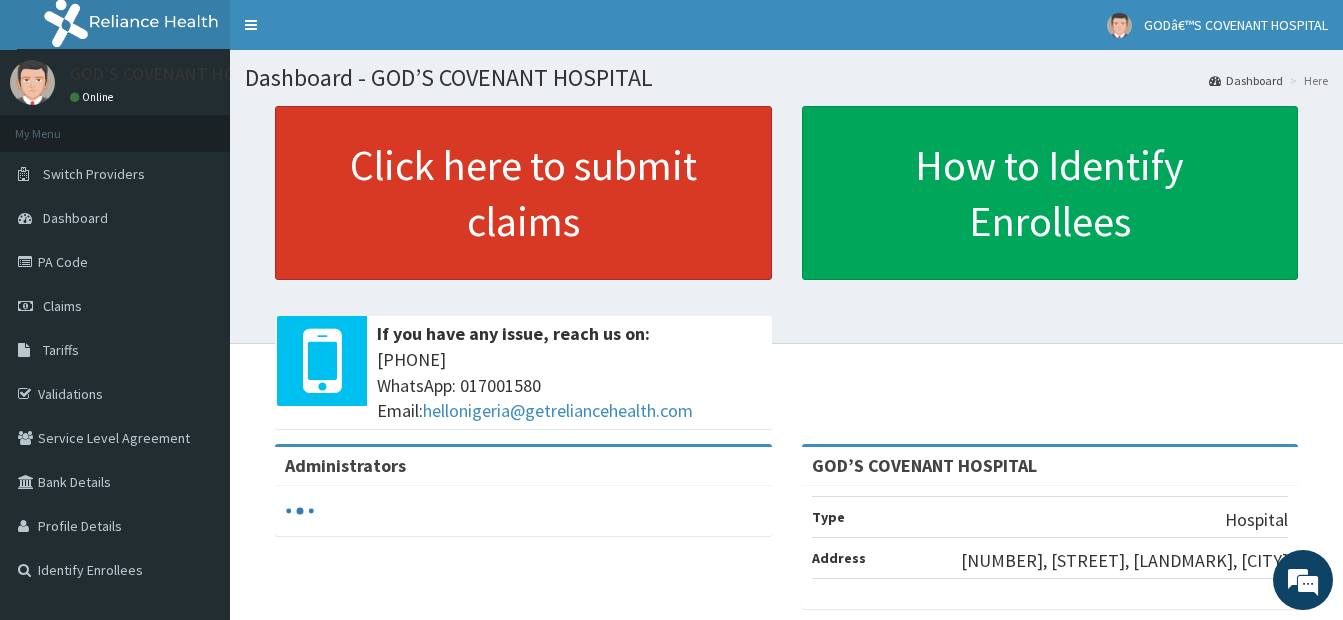 scroll, scrollTop: 0, scrollLeft: 0, axis: both 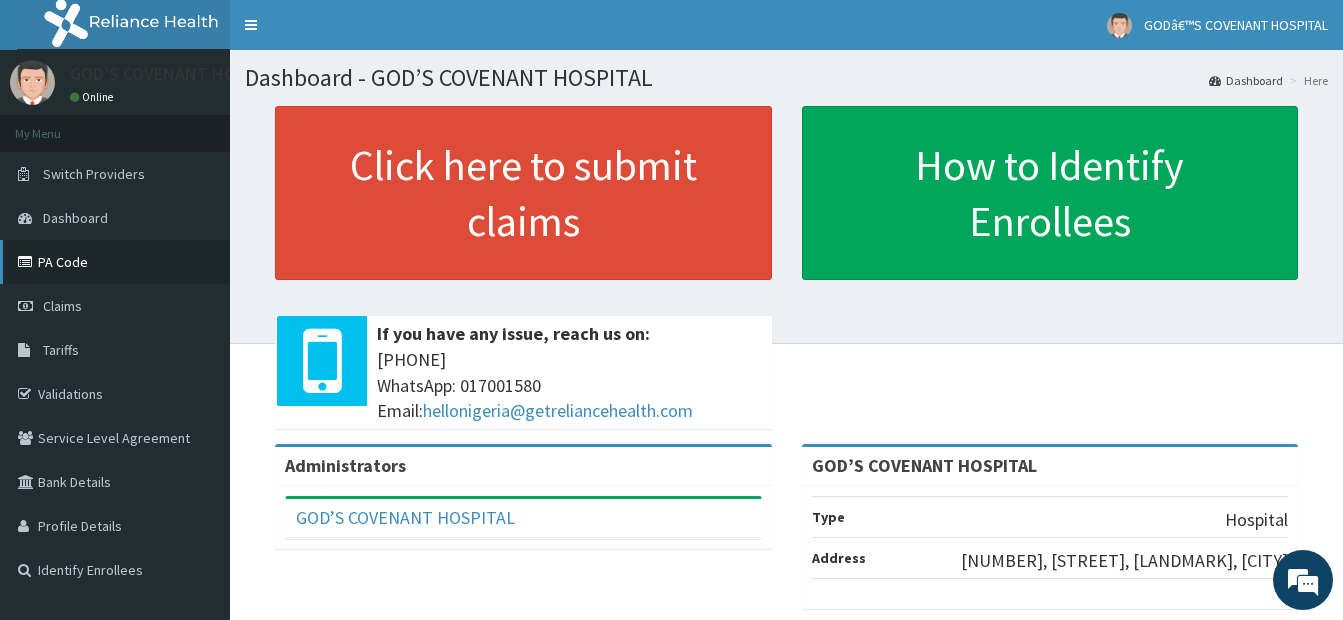 click on "PA Code" at bounding box center (115, 262) 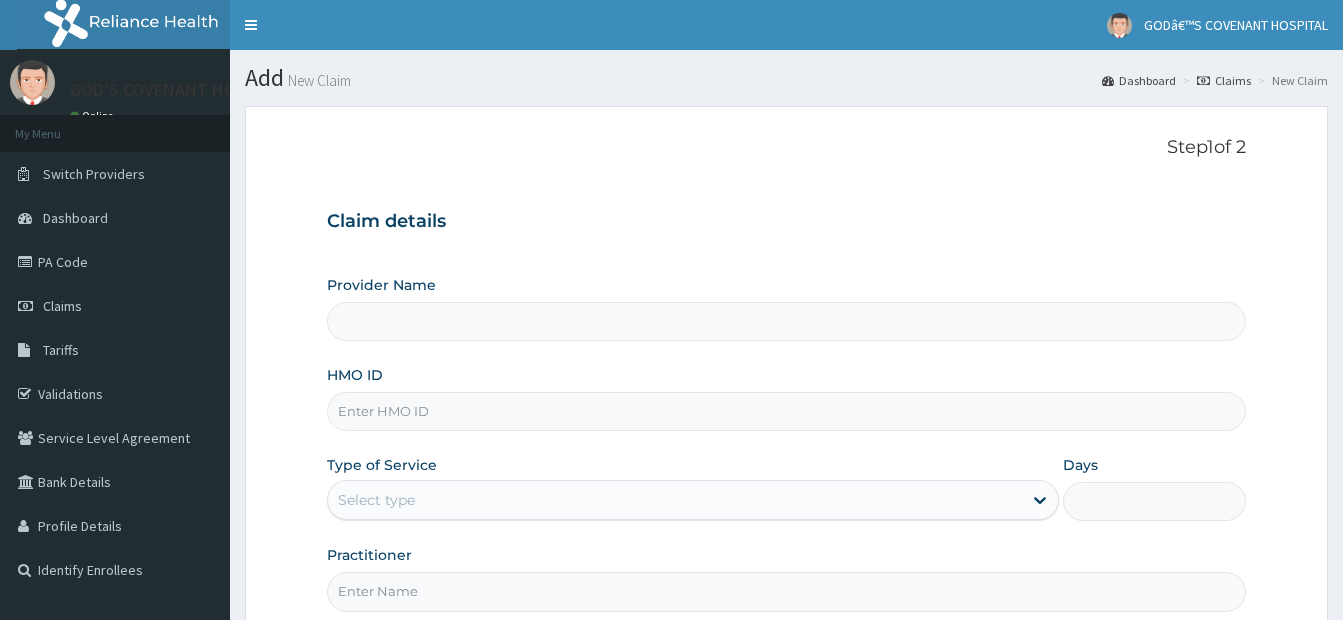 scroll, scrollTop: 0, scrollLeft: 0, axis: both 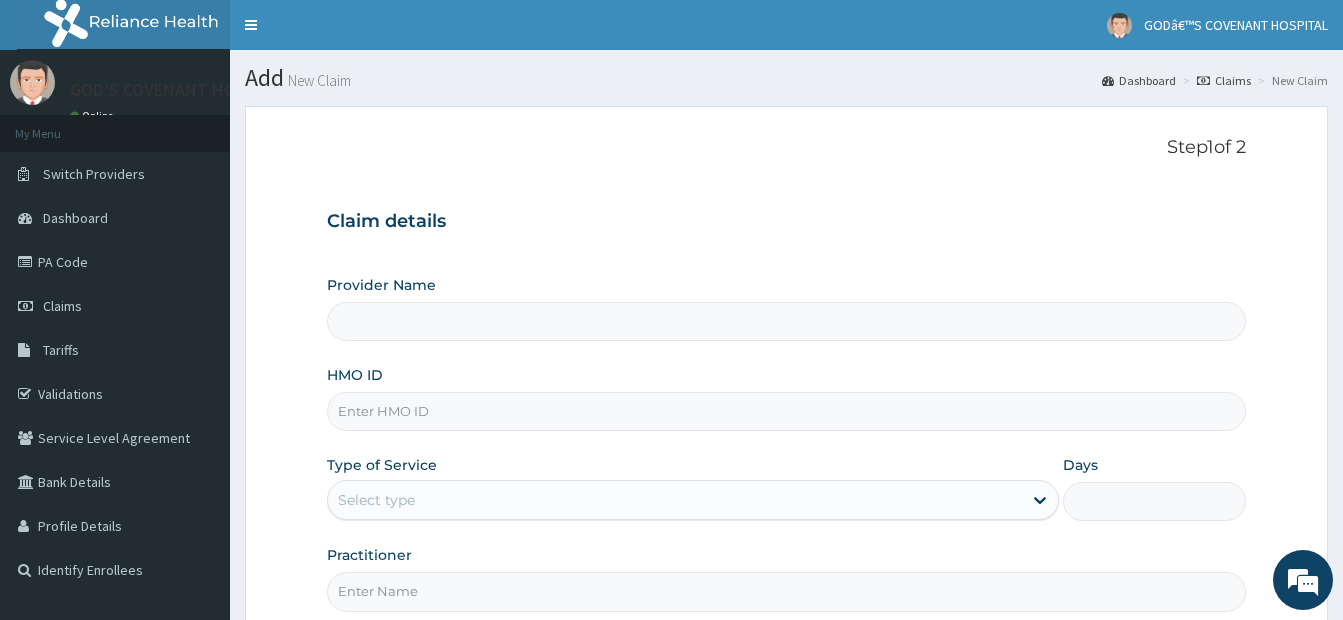 type on "GOD’S COVENANT HOSPITAL" 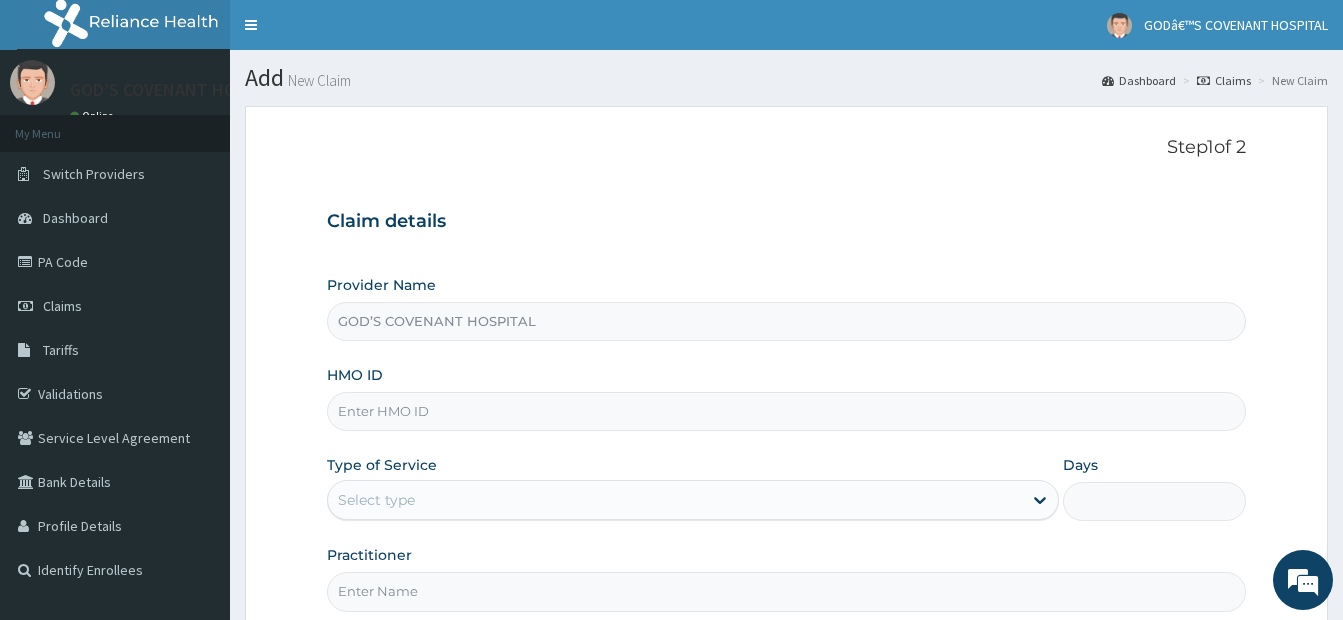 click on "HMO ID" at bounding box center [786, 411] 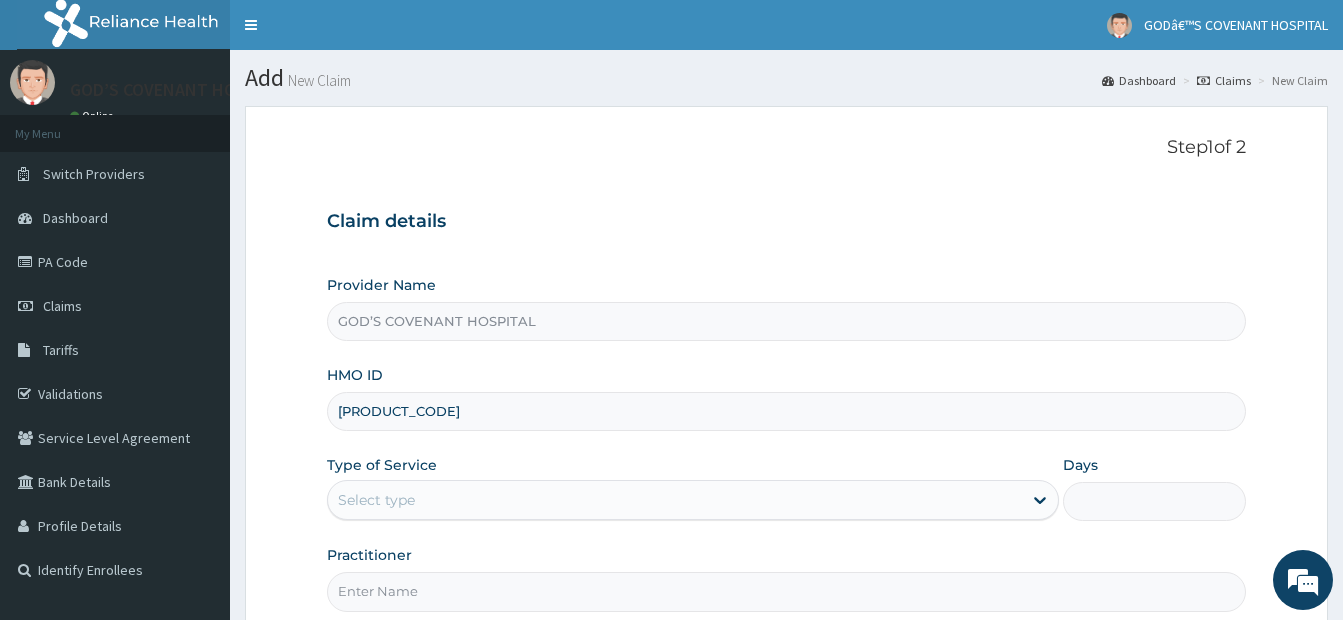 scroll, scrollTop: 0, scrollLeft: 0, axis: both 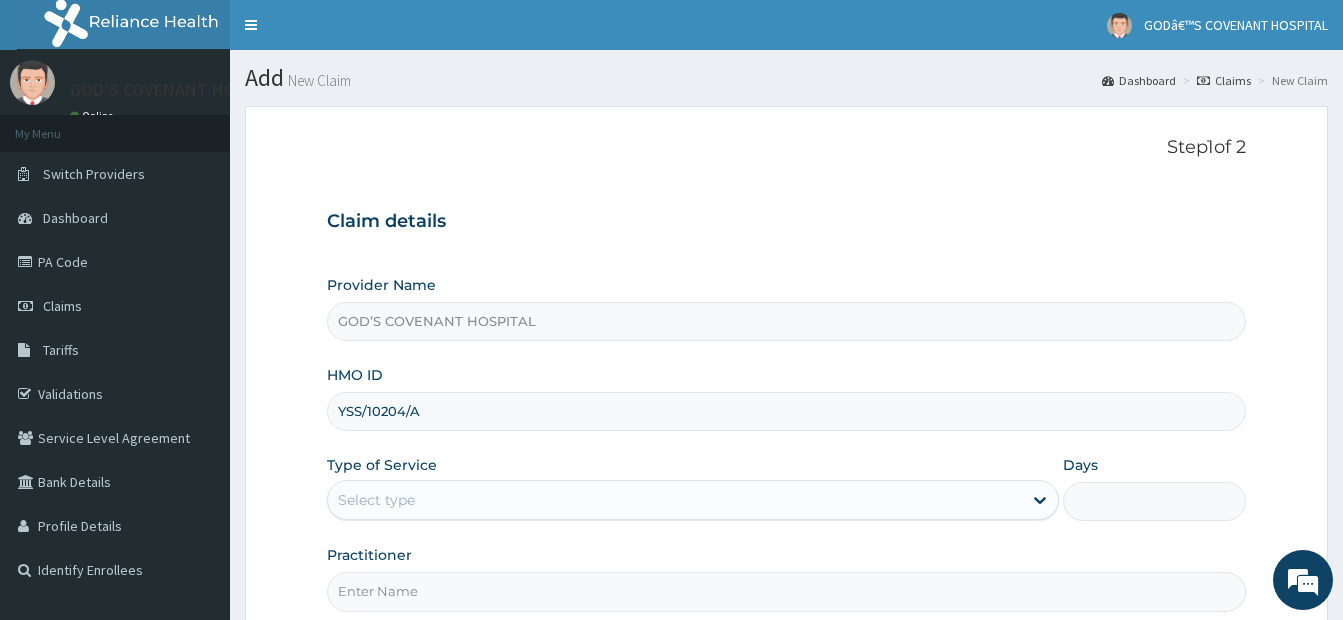 click on "Select type" at bounding box center [376, 500] 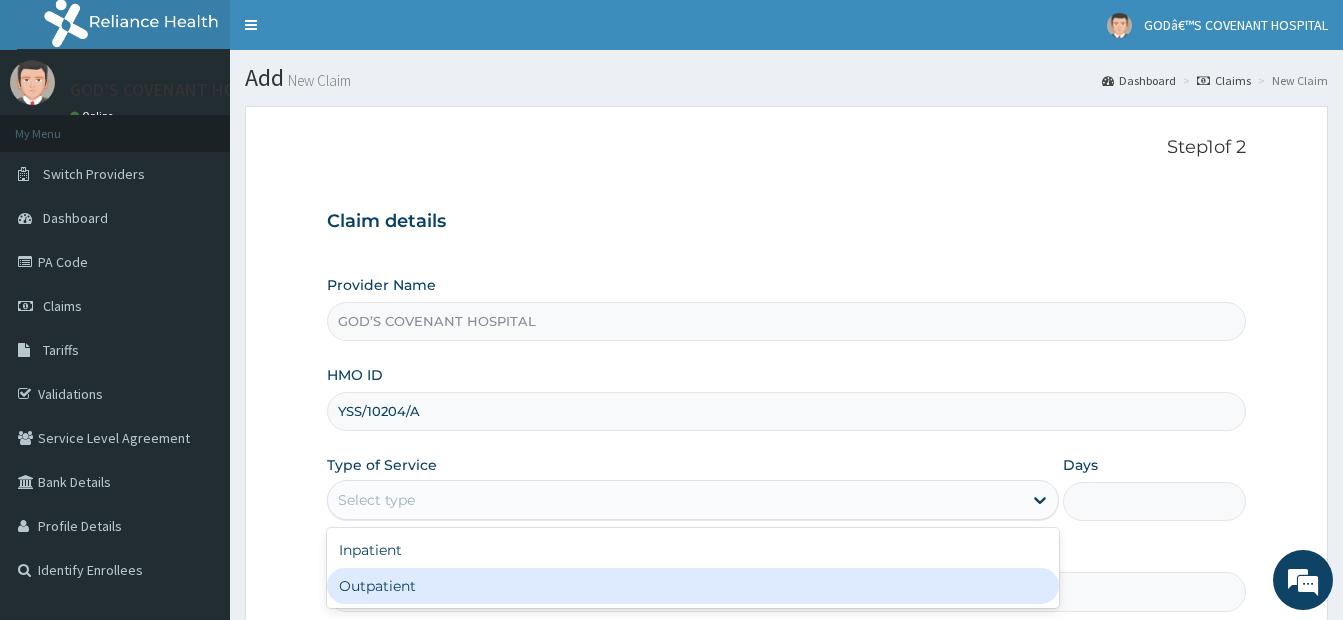 click on "Outpatient" at bounding box center [693, 586] 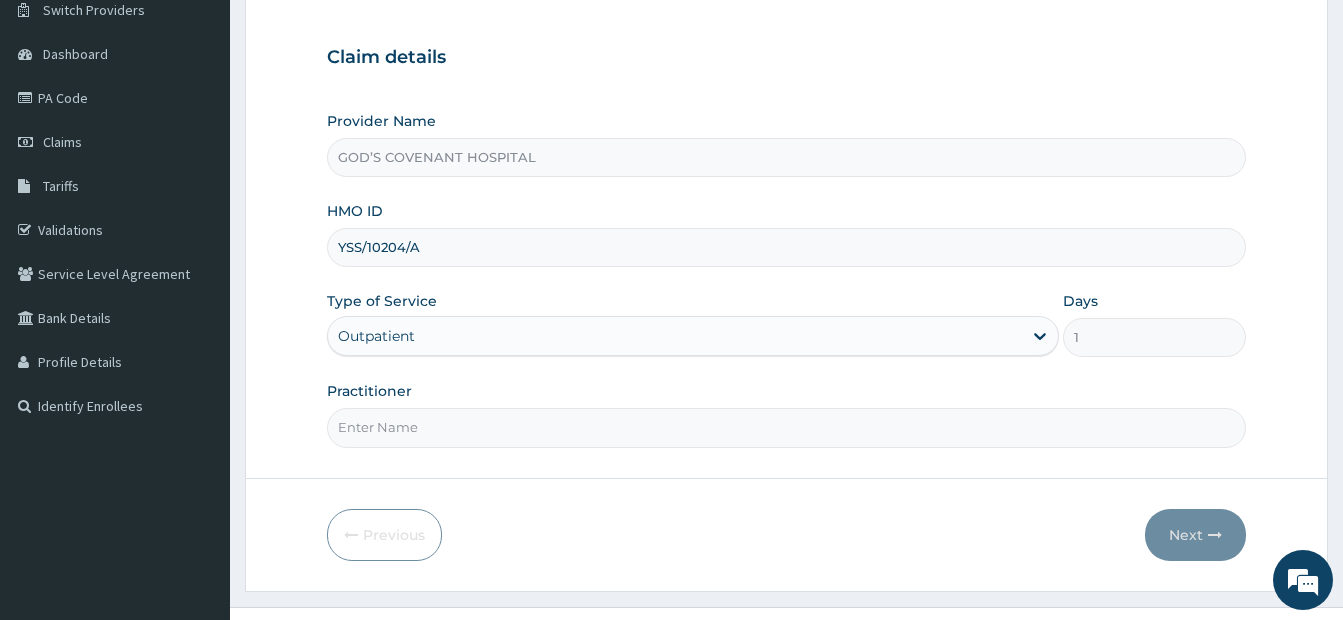 scroll, scrollTop: 202, scrollLeft: 0, axis: vertical 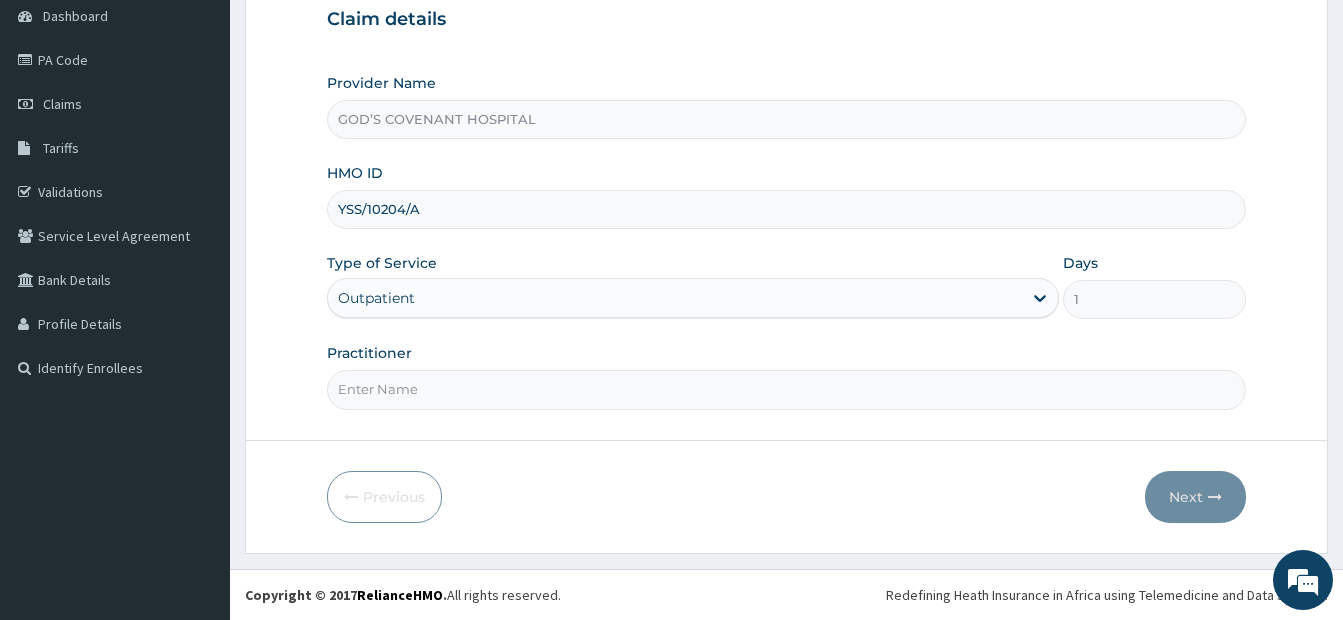 click on "Practitioner" at bounding box center [786, 389] 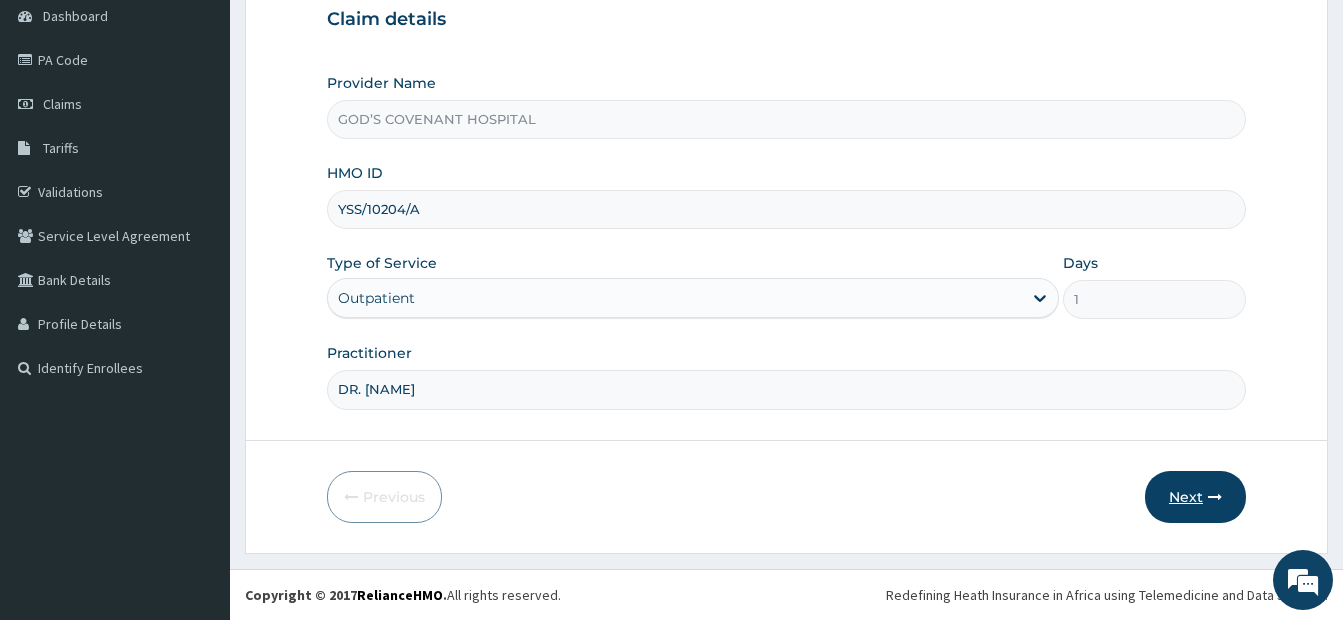 click on "Next" at bounding box center [1195, 497] 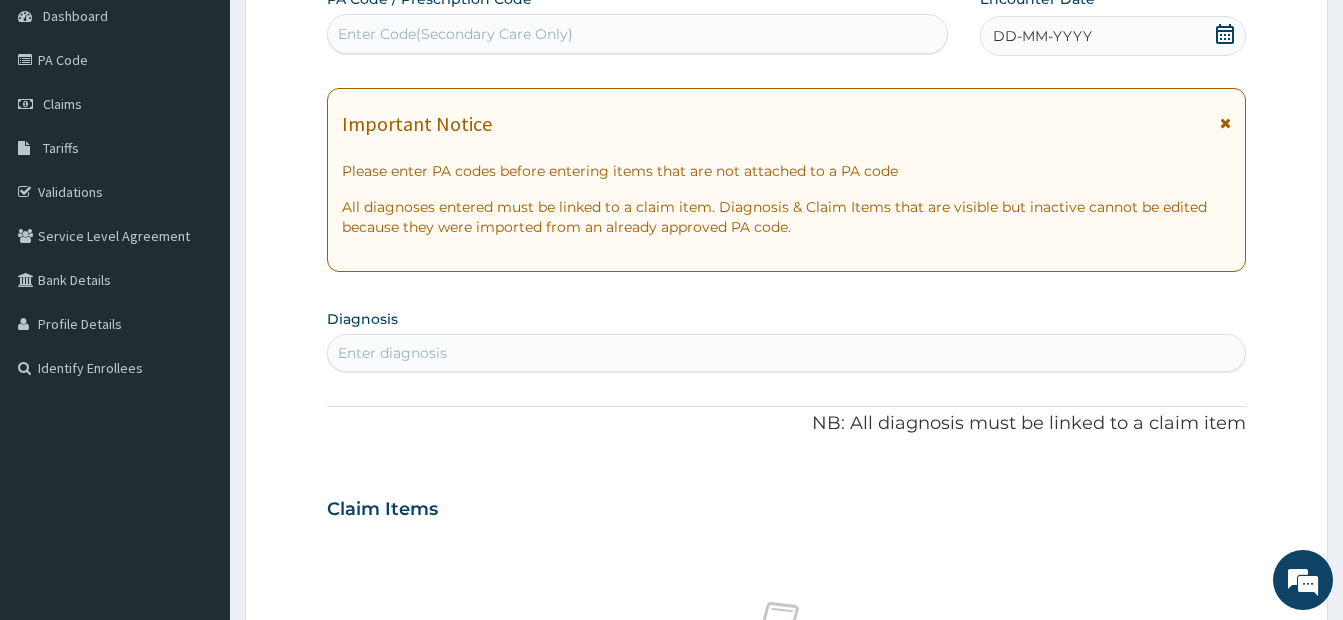 click on "Enter Code(Secondary Care Only)" at bounding box center (455, 34) 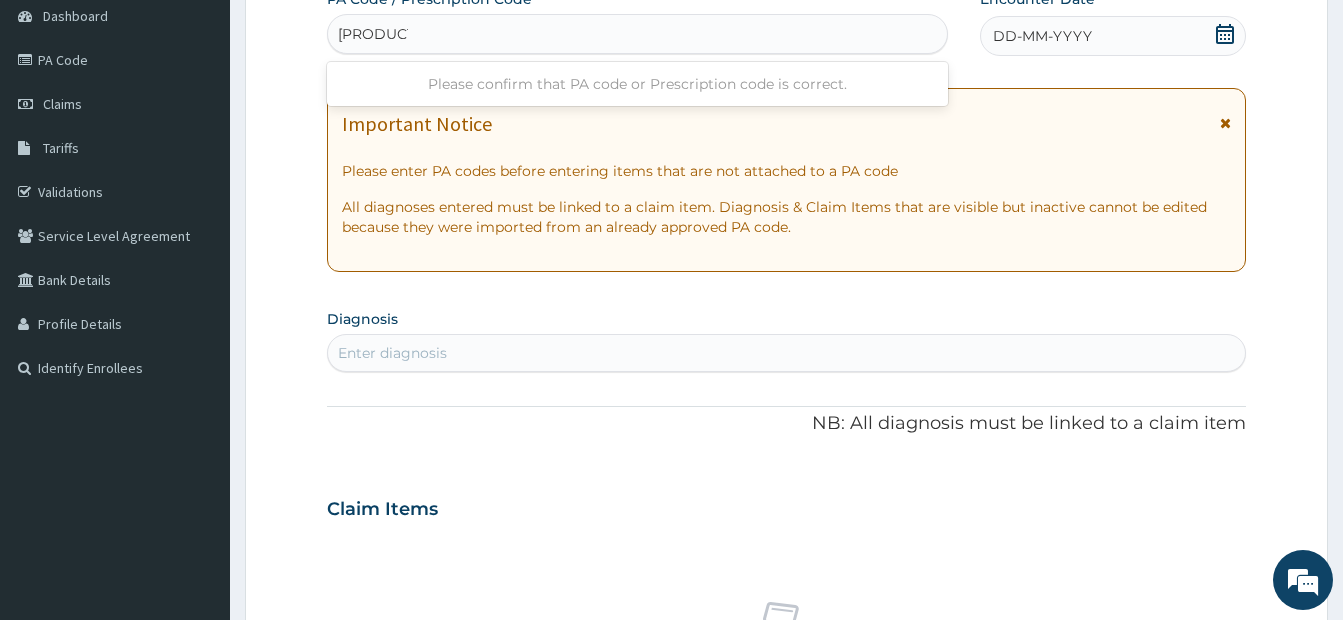 type on "[PRODUCT_CODE]" 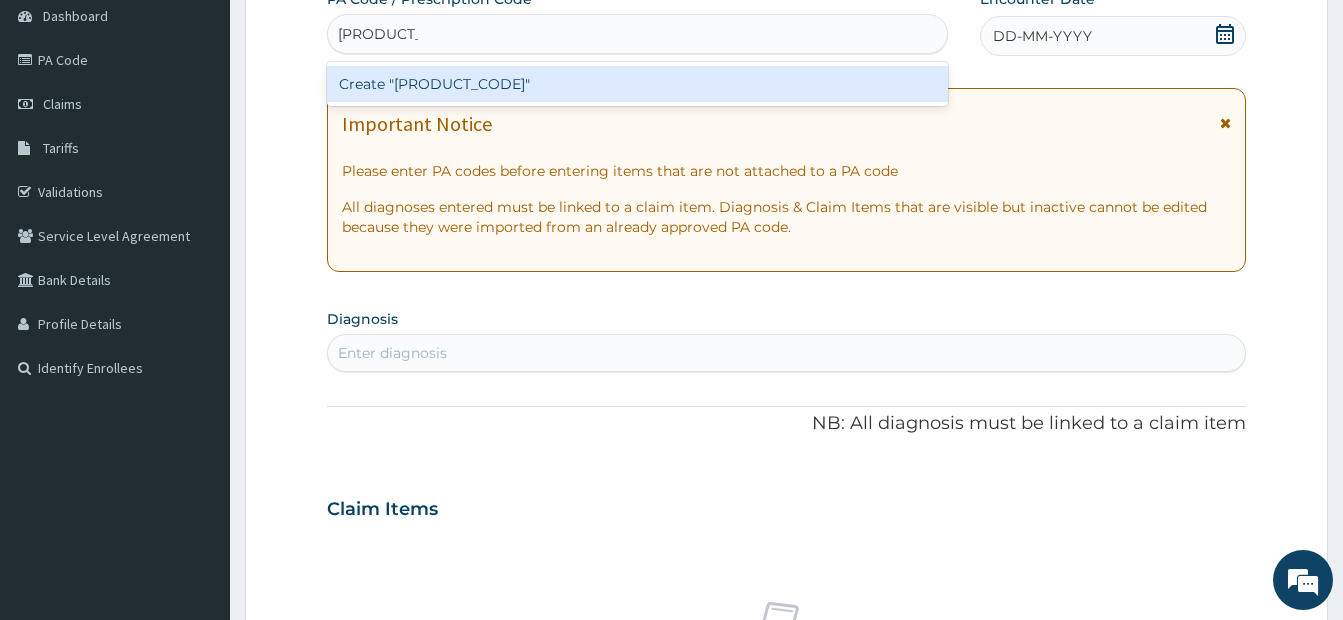 click on "Create "[PRODUCT_CODE]"" at bounding box center [637, 84] 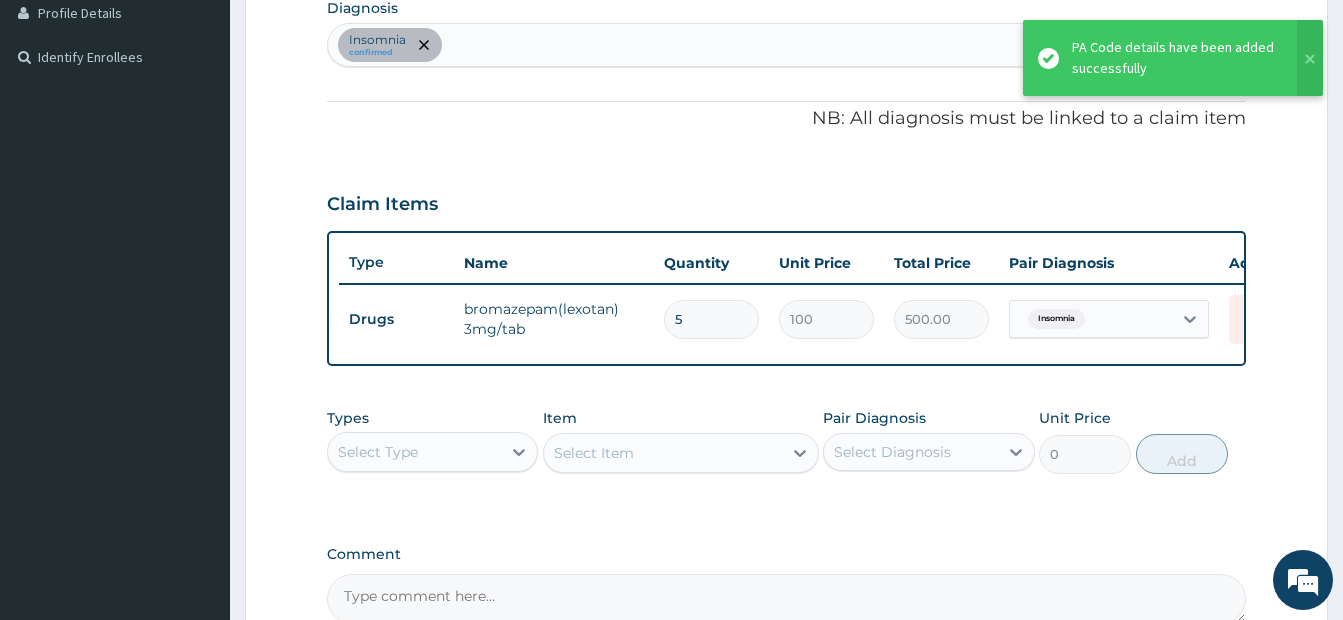 scroll, scrollTop: 532, scrollLeft: 0, axis: vertical 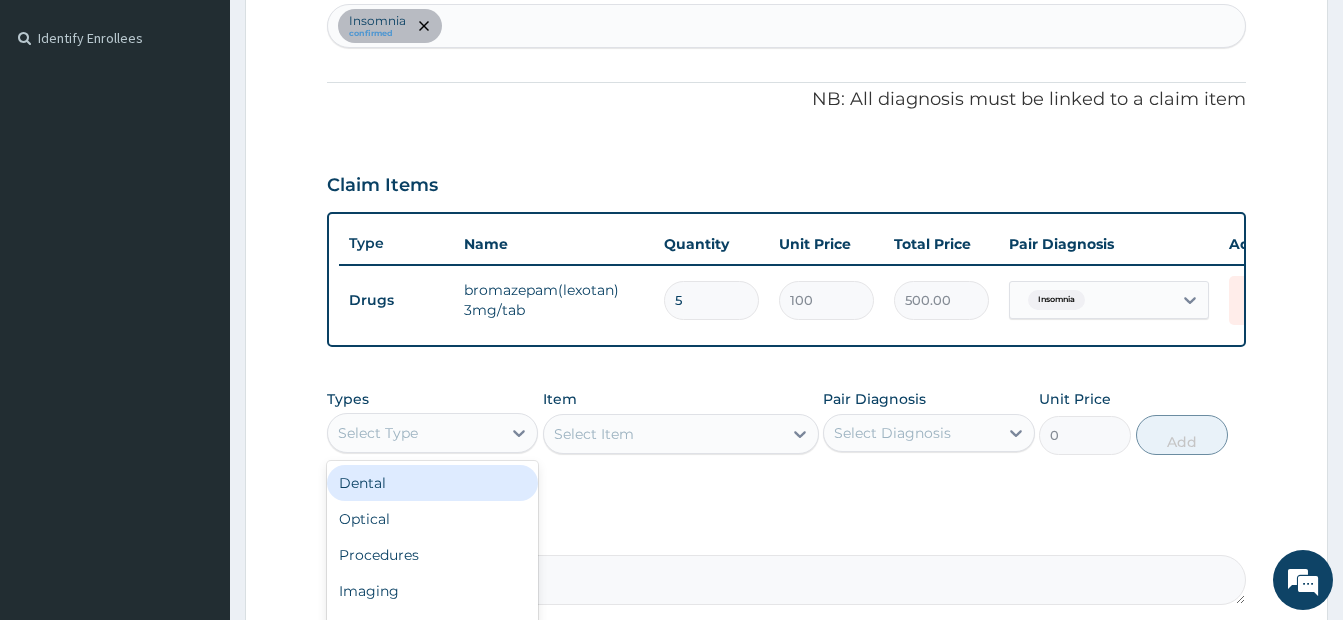 click on "Select Type" at bounding box center (414, 433) 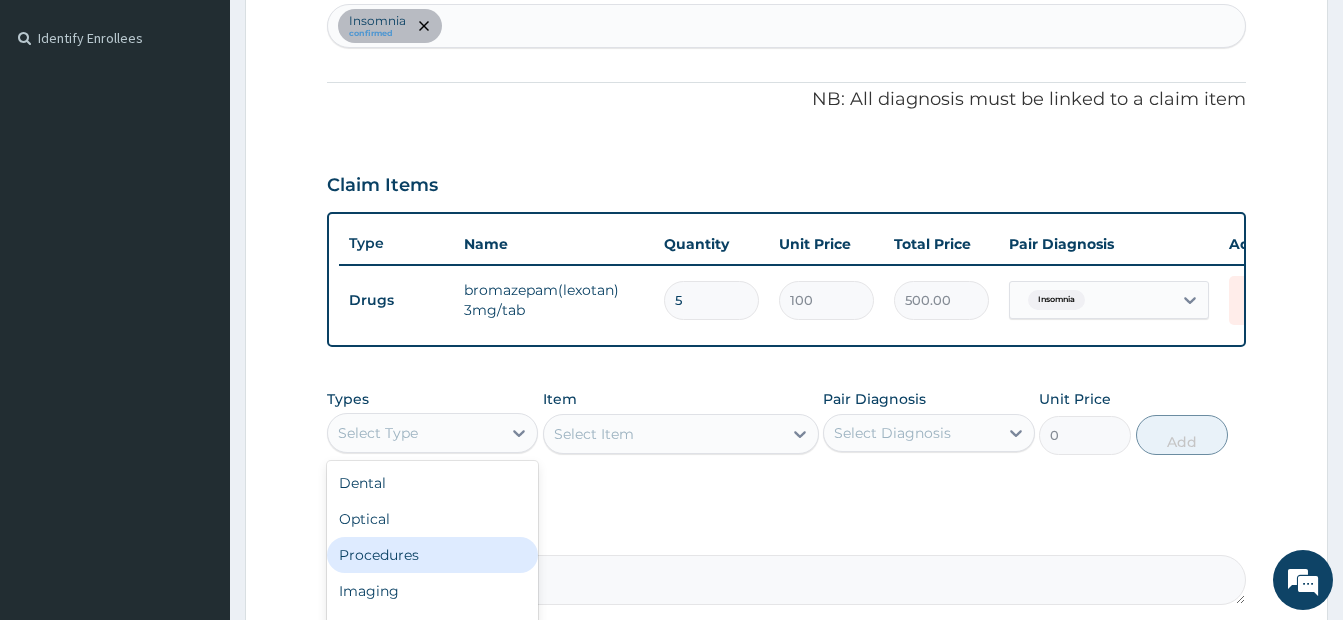 click on "Procedures" at bounding box center [432, 555] 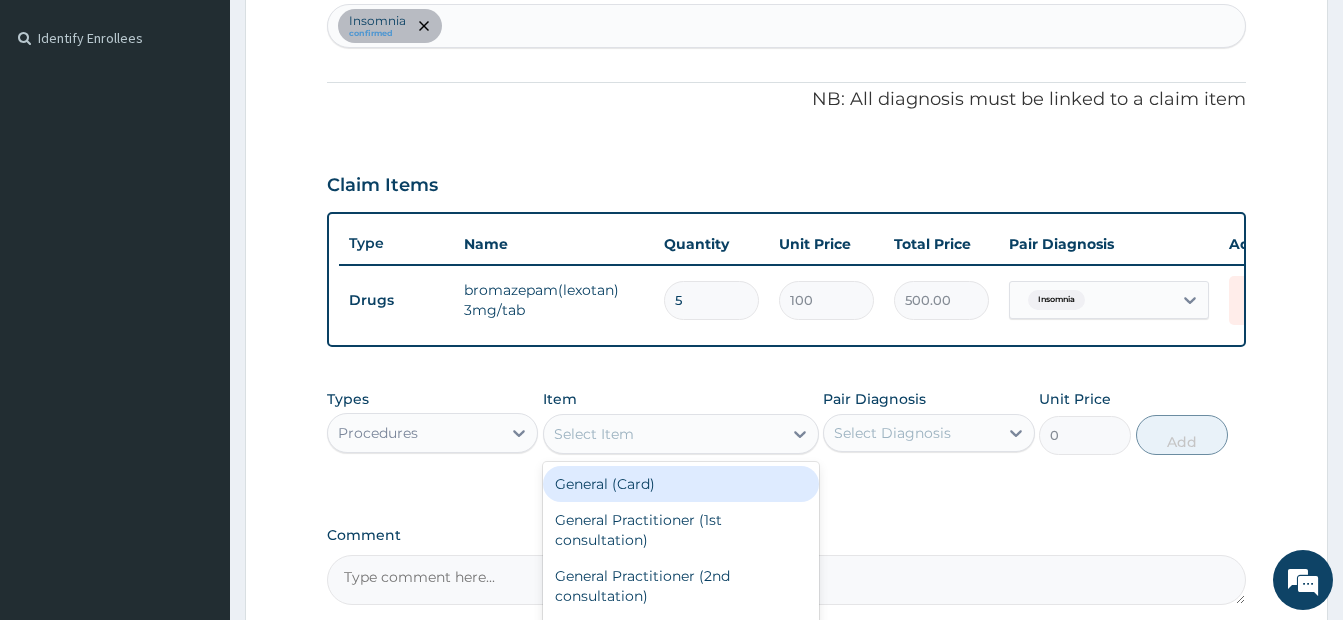 click on "Select Item" at bounding box center (594, 434) 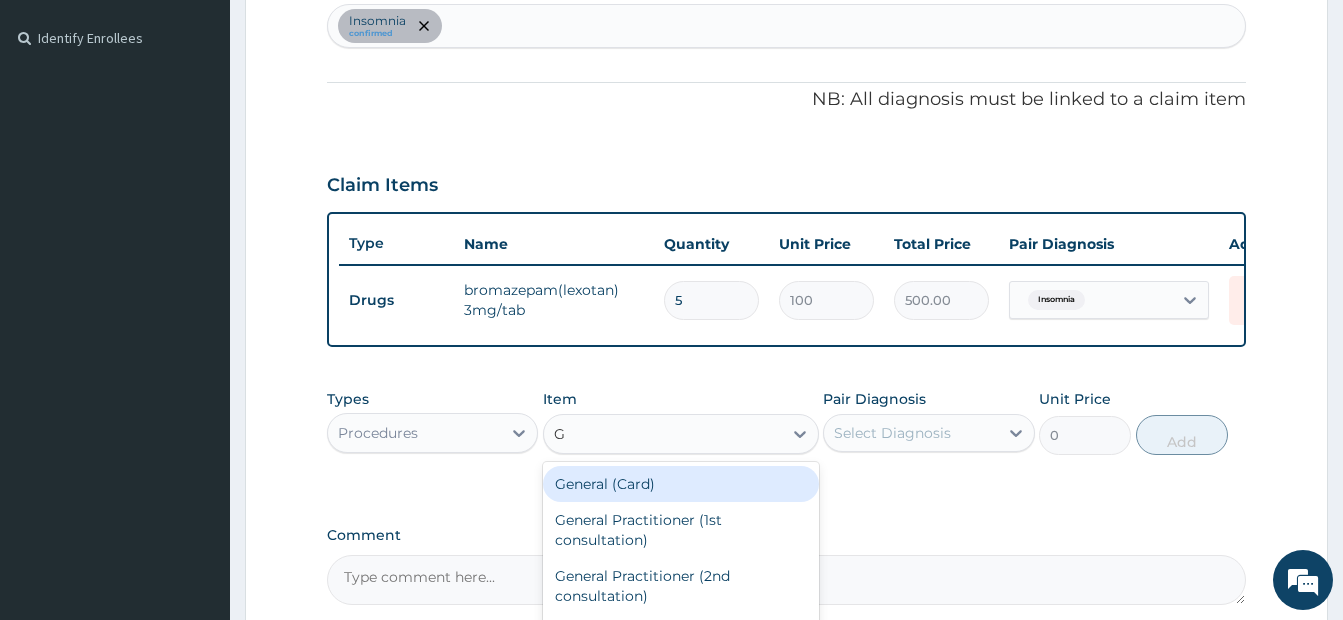 type on "GP" 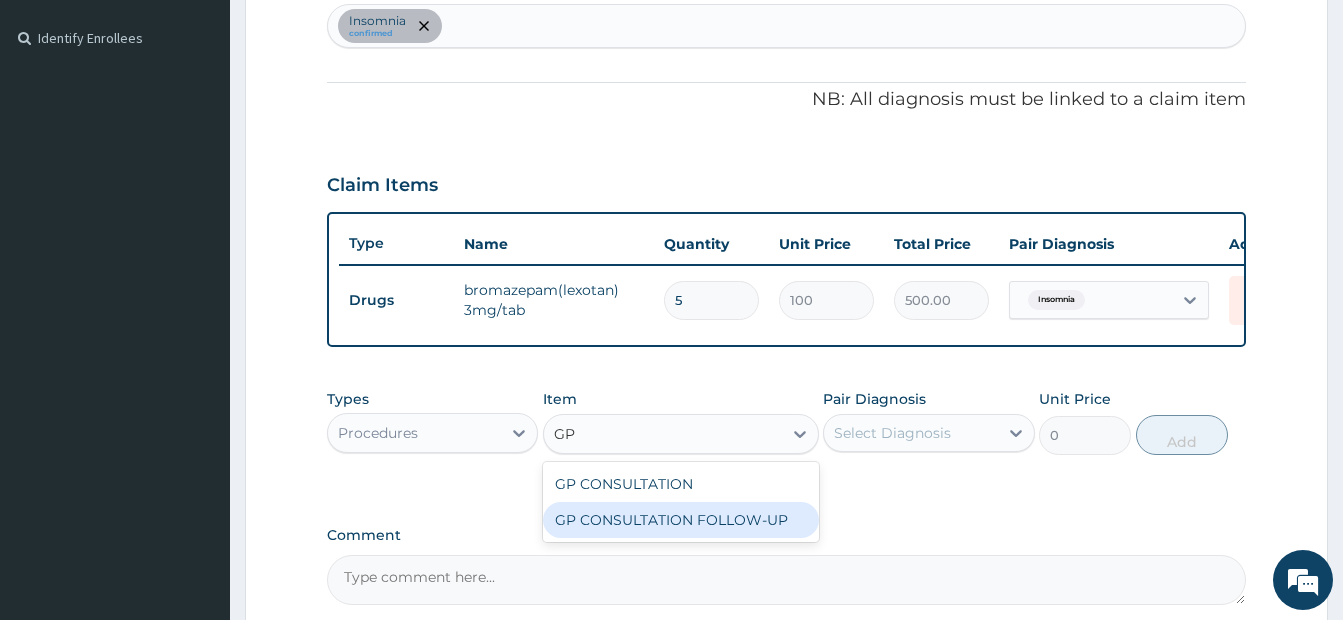 click on "GP CONSULTATION FOLLOW-UP" at bounding box center (681, 520) 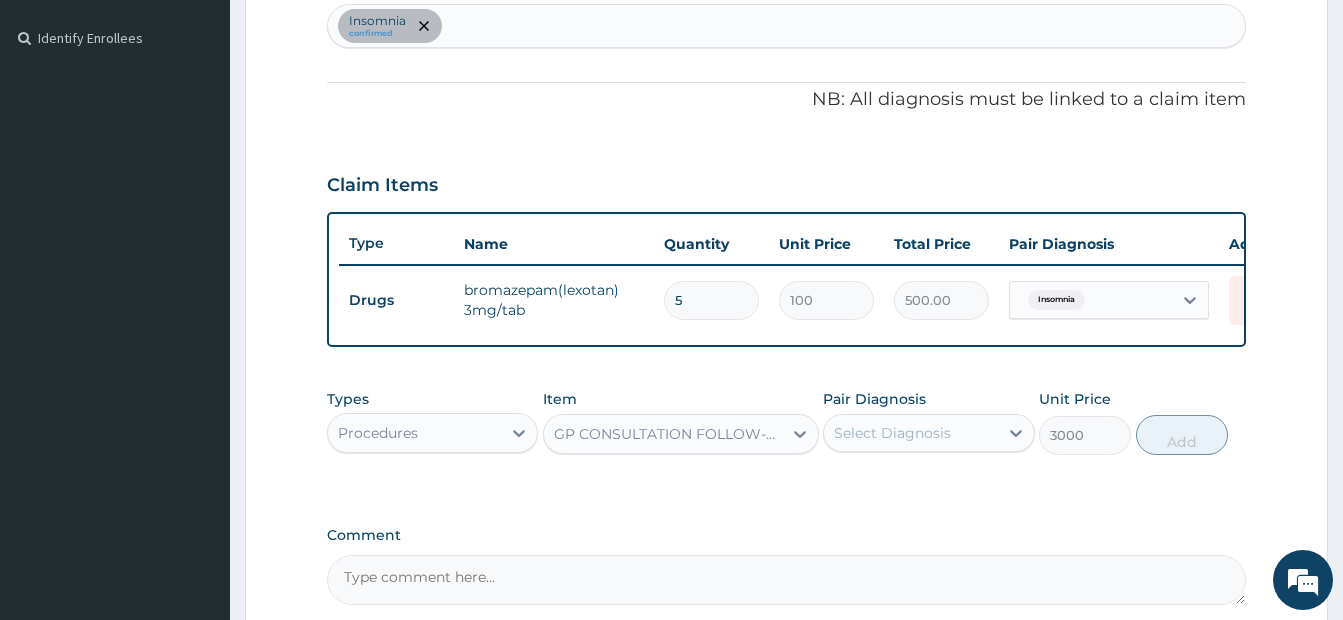 click on "Select Diagnosis" at bounding box center [892, 433] 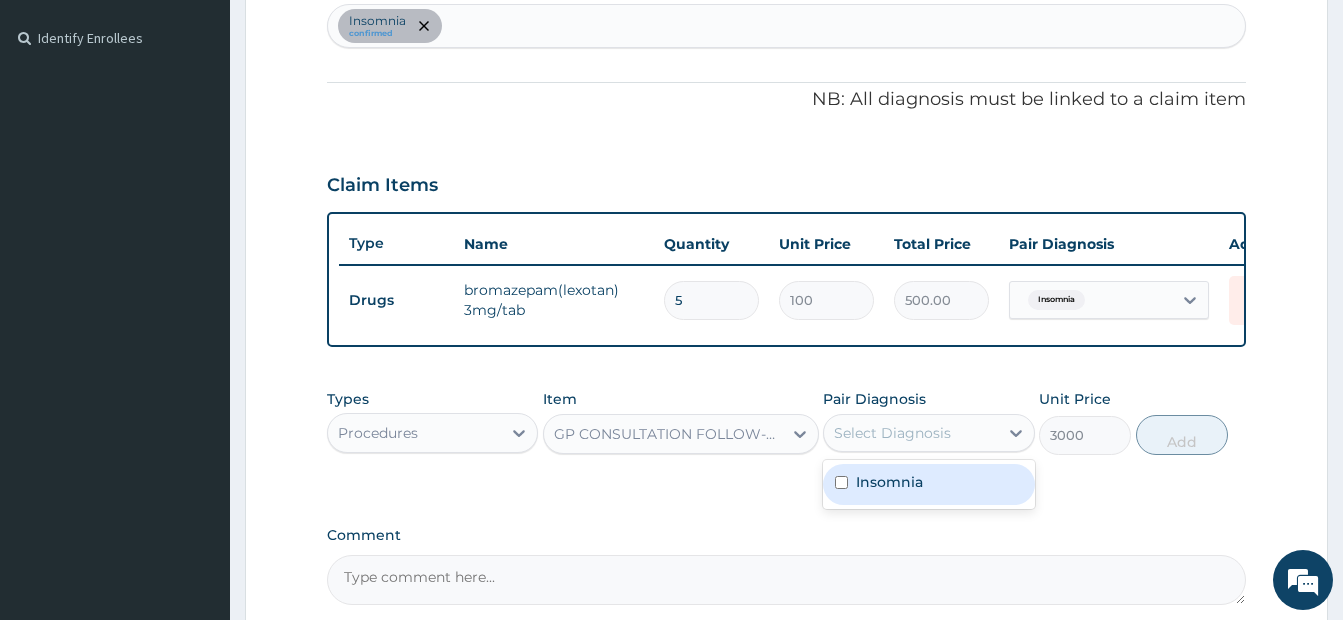 drag, startPoint x: 862, startPoint y: 510, endPoint x: 968, endPoint y: 516, distance: 106.16968 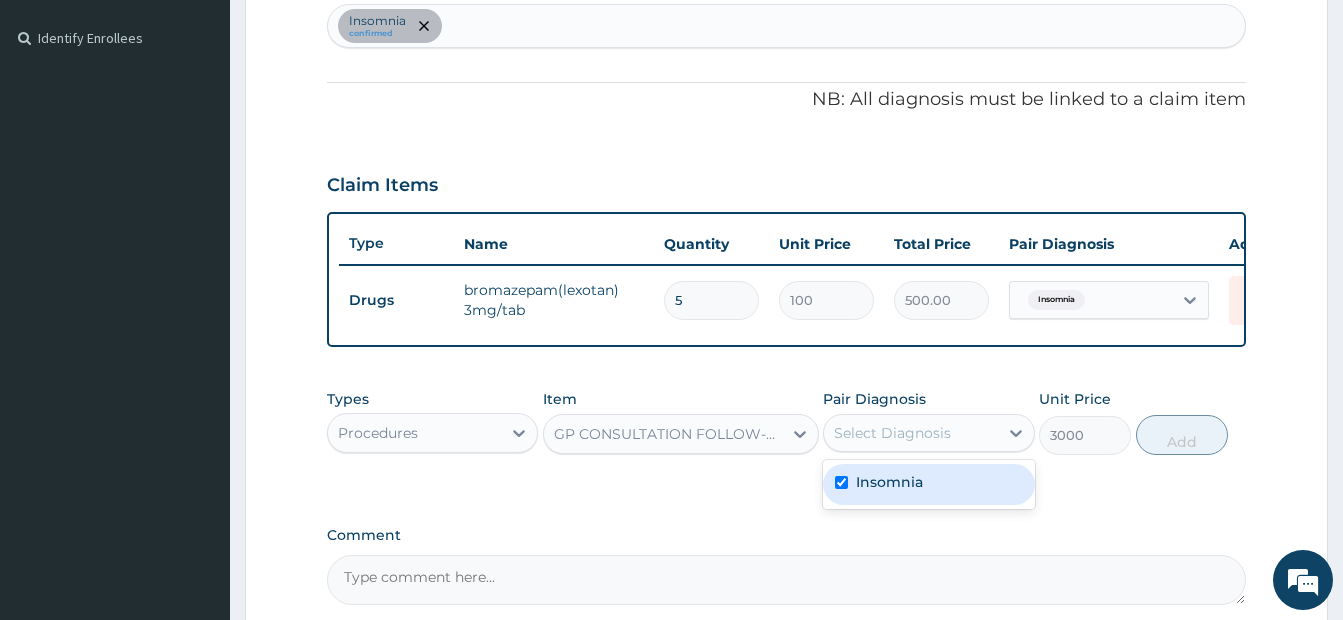 checkbox on "true" 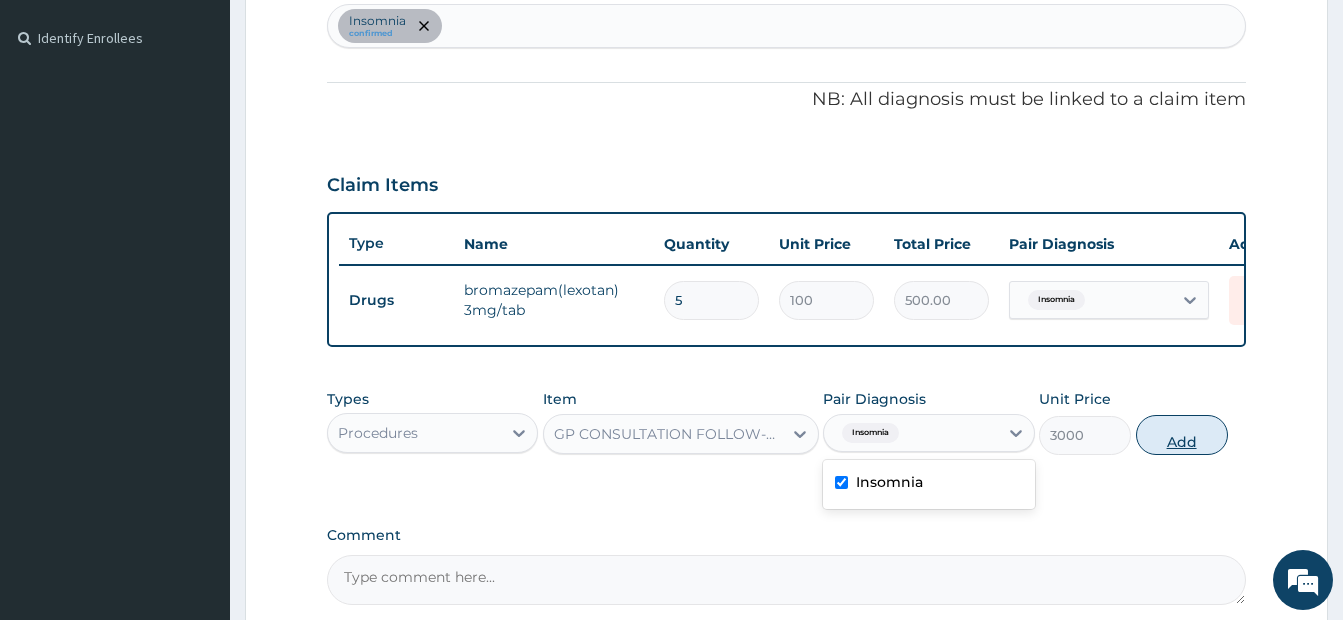 click on "Add" at bounding box center (1182, 435) 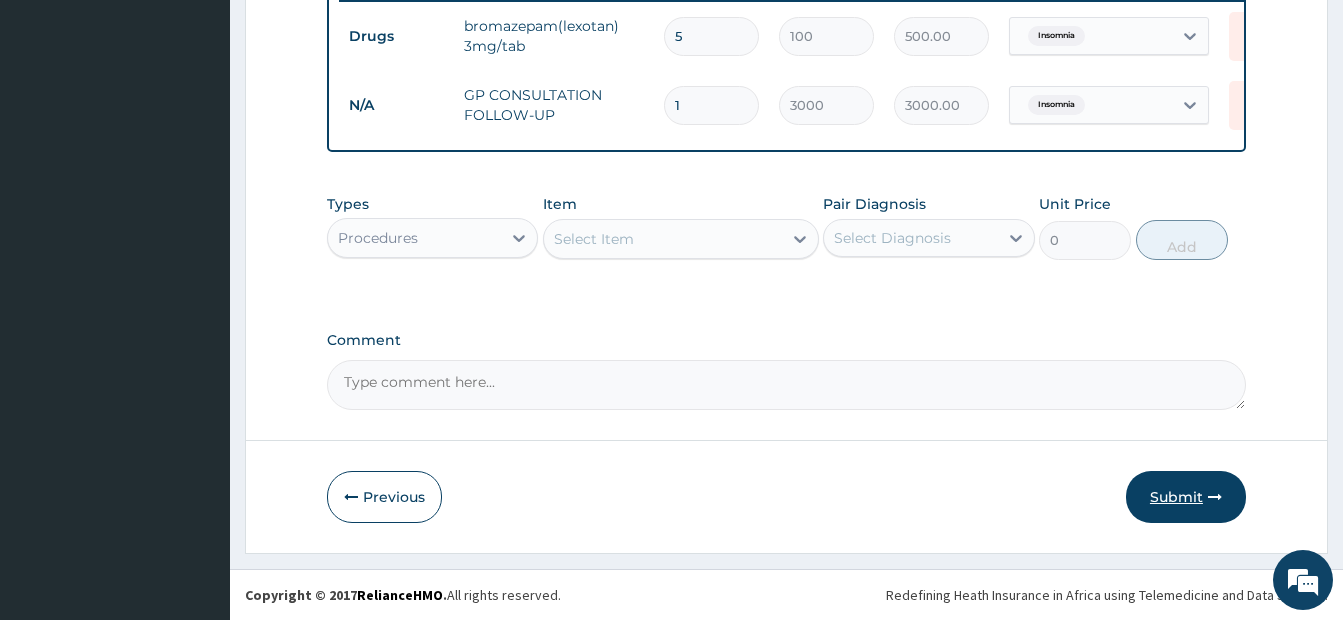 click on "Submit" at bounding box center [1186, 497] 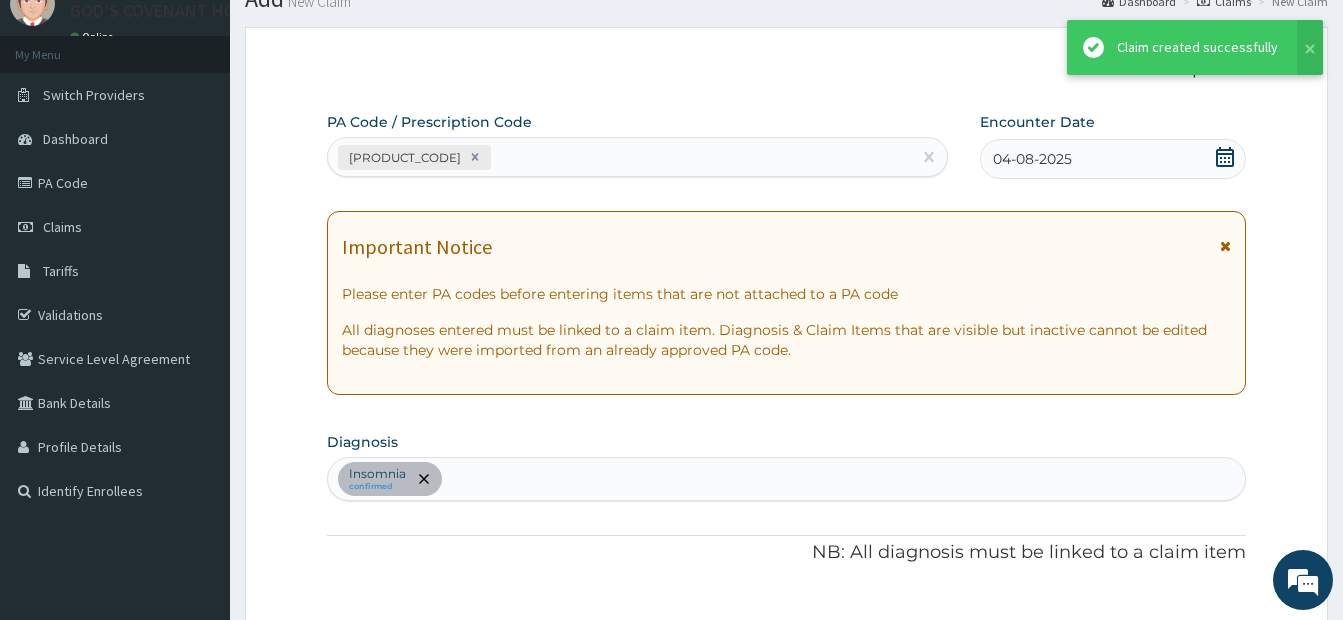 scroll, scrollTop: 811, scrollLeft: 0, axis: vertical 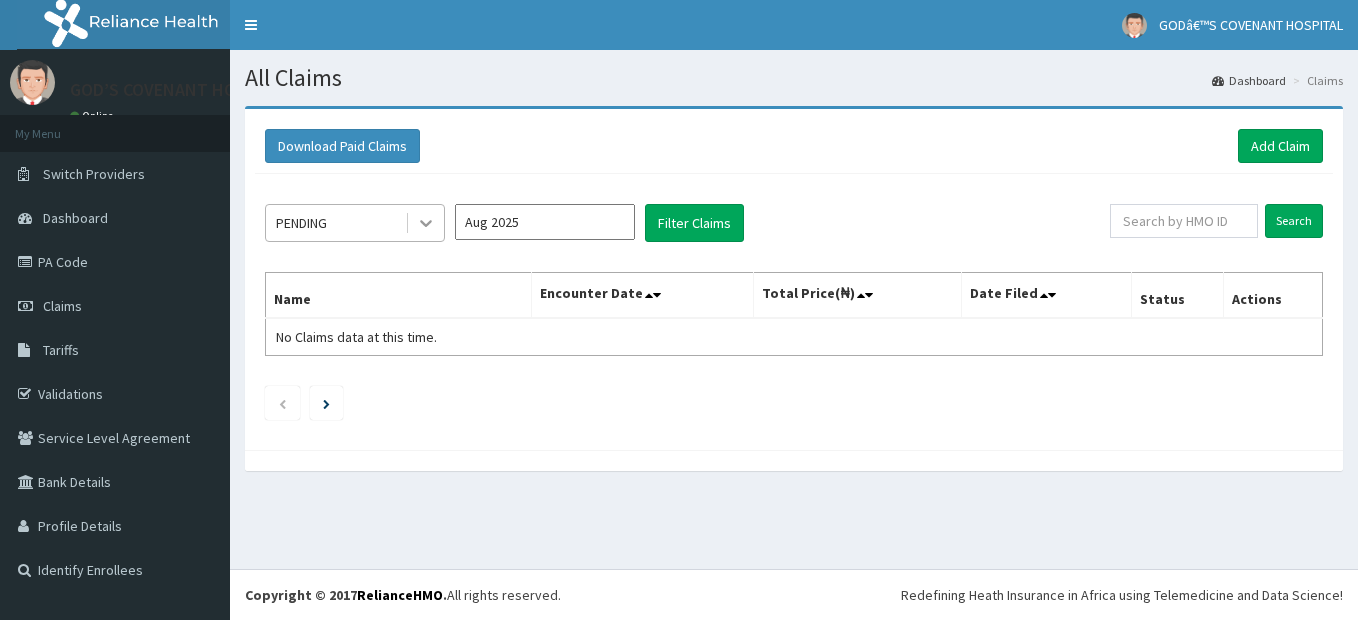 click 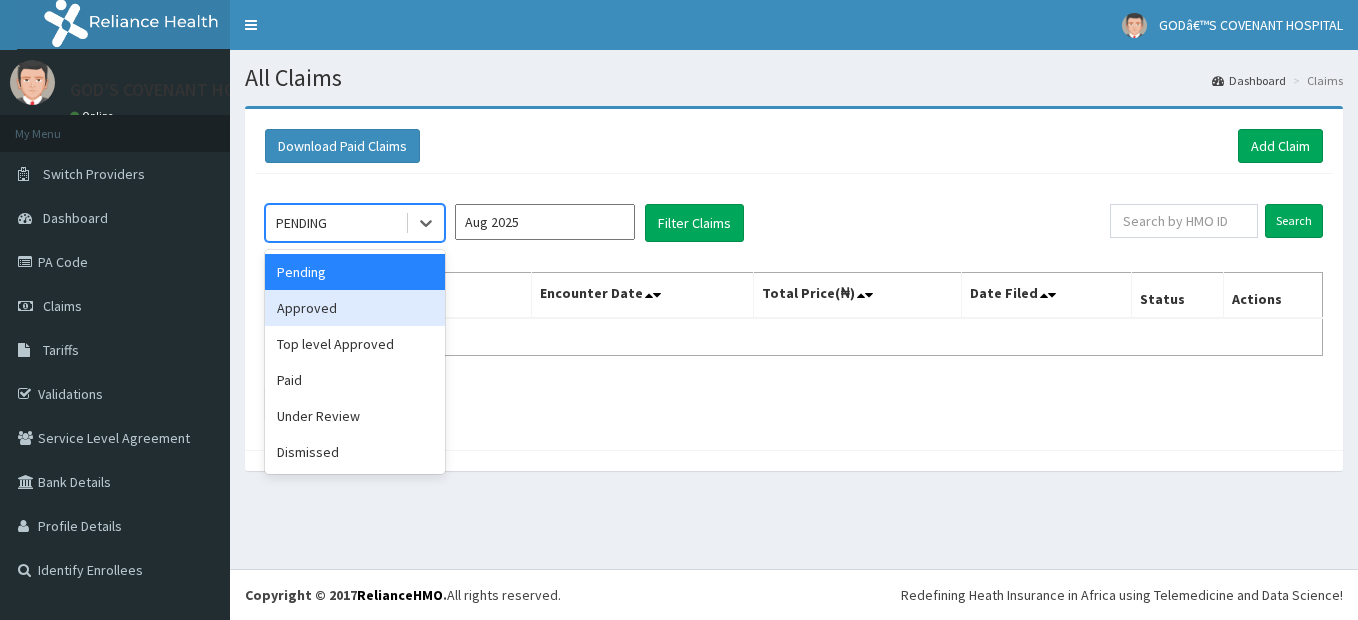 click on "Approved" at bounding box center [355, 308] 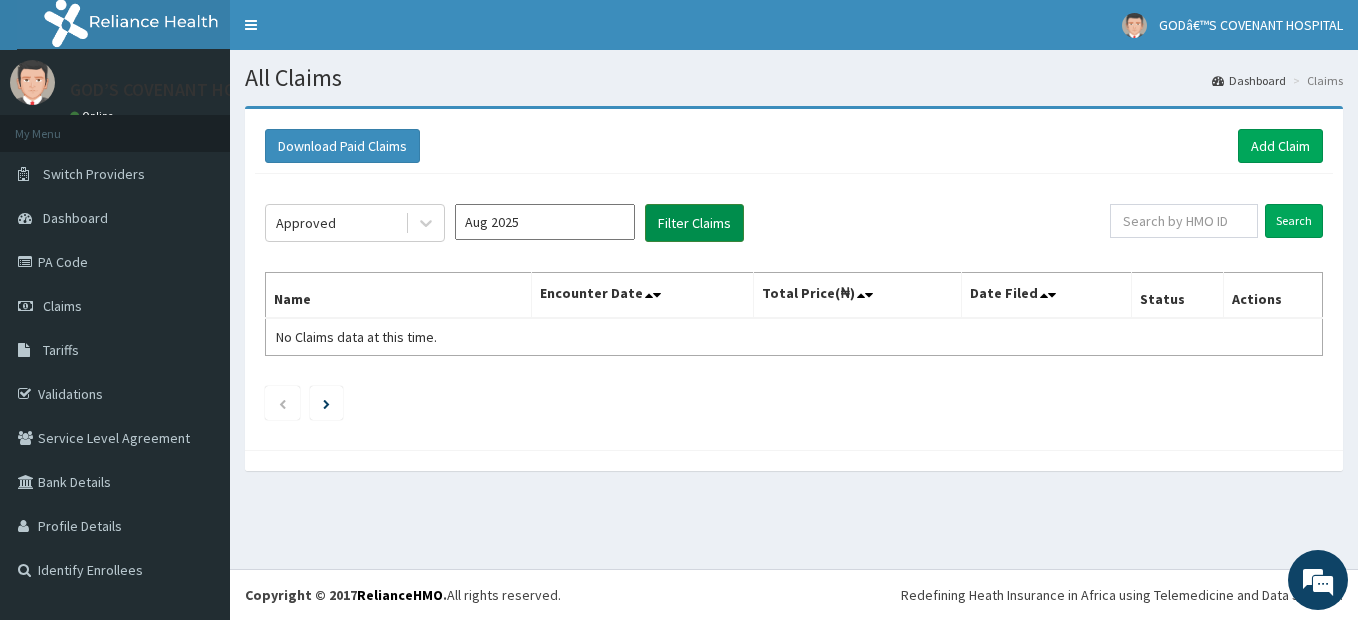 click on "Filter Claims" at bounding box center [694, 223] 